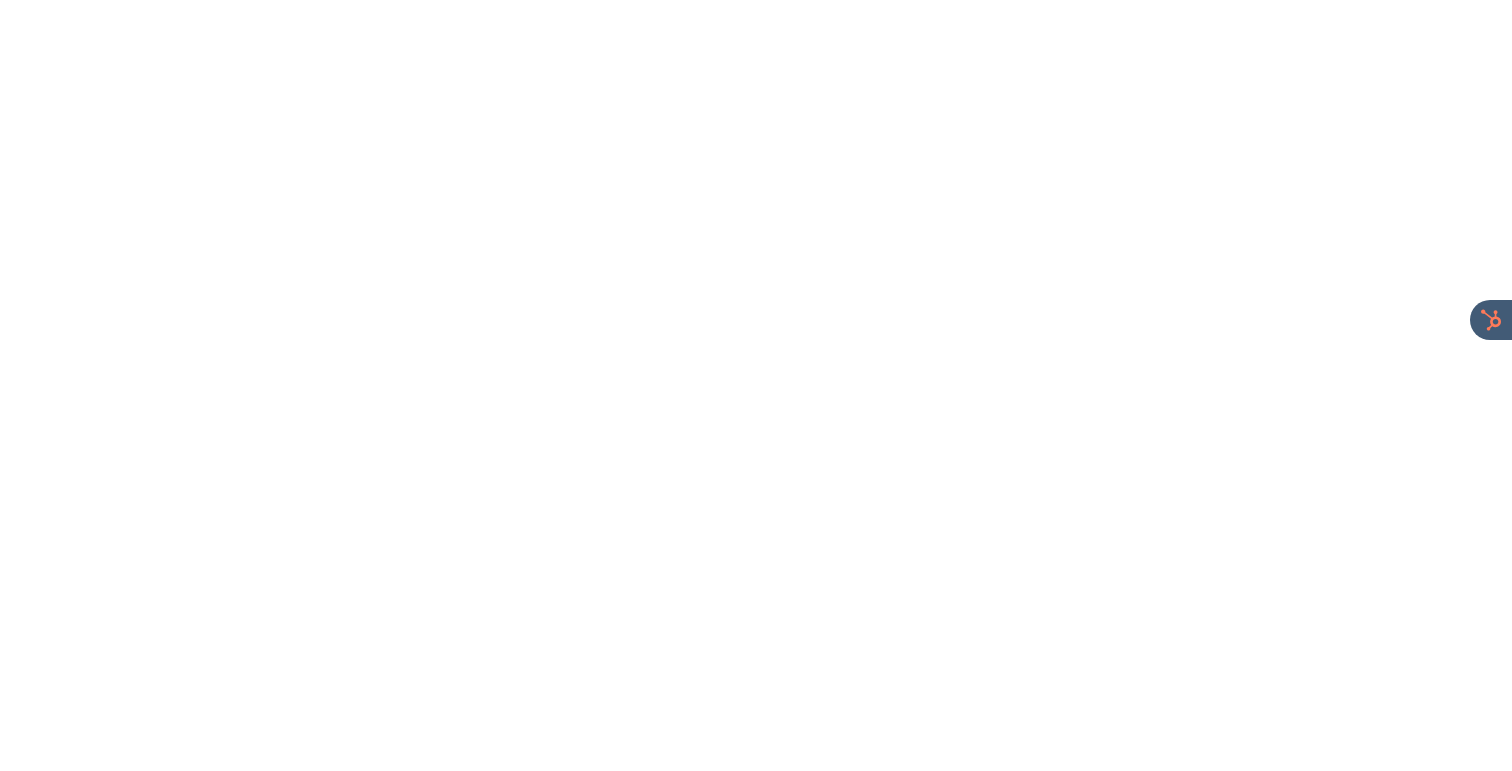 scroll, scrollTop: 0, scrollLeft: 0, axis: both 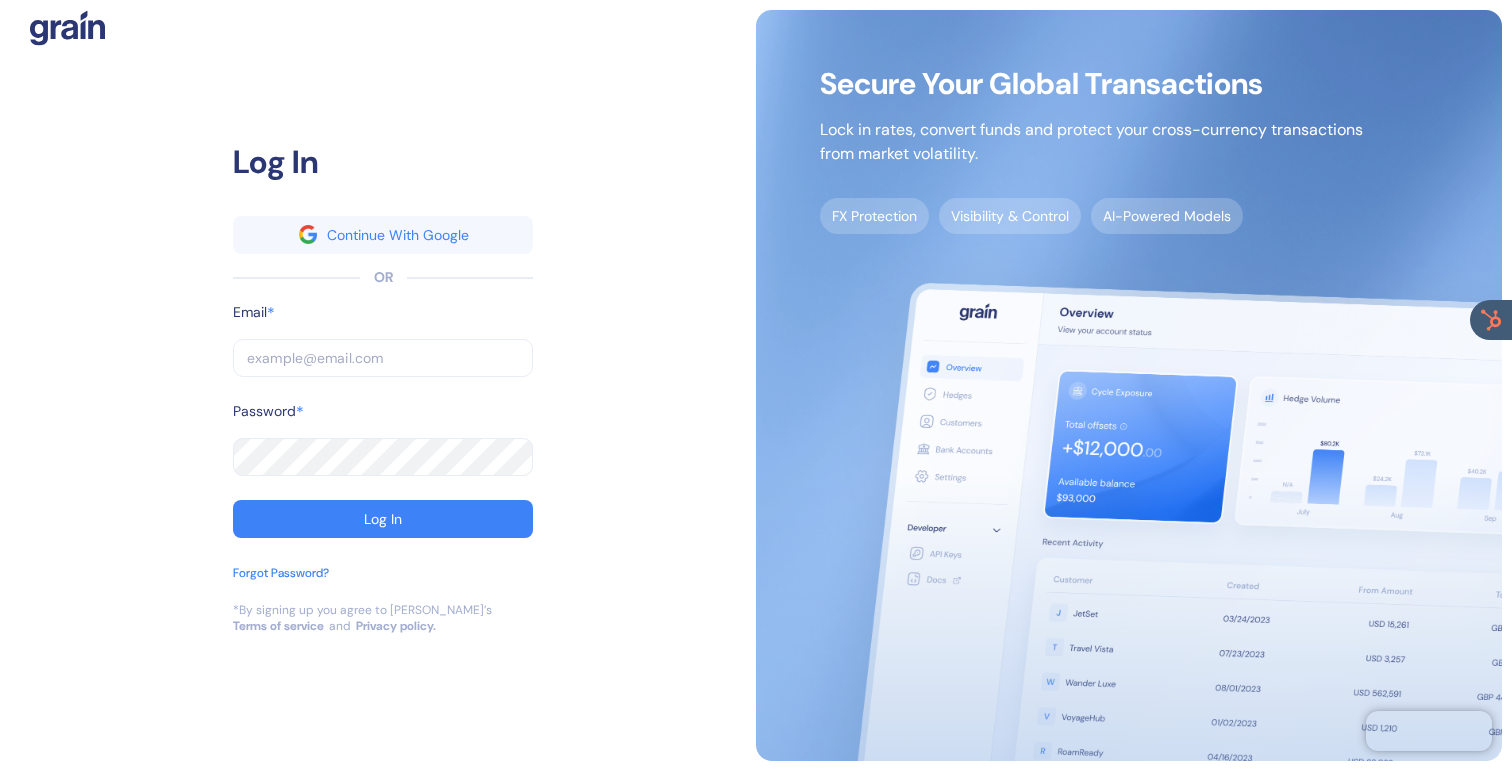 click at bounding box center [383, 358] 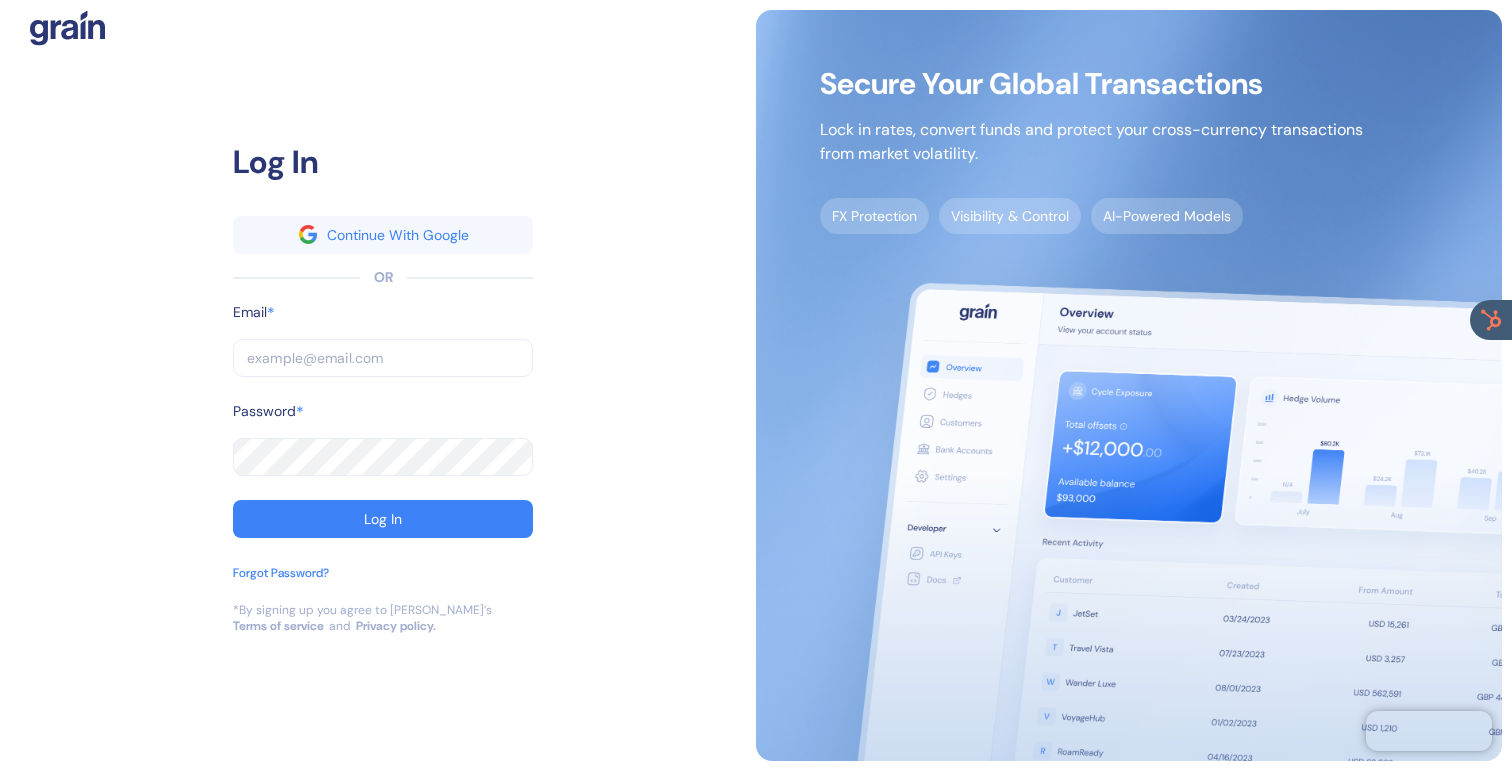 click at bounding box center [0, 771] 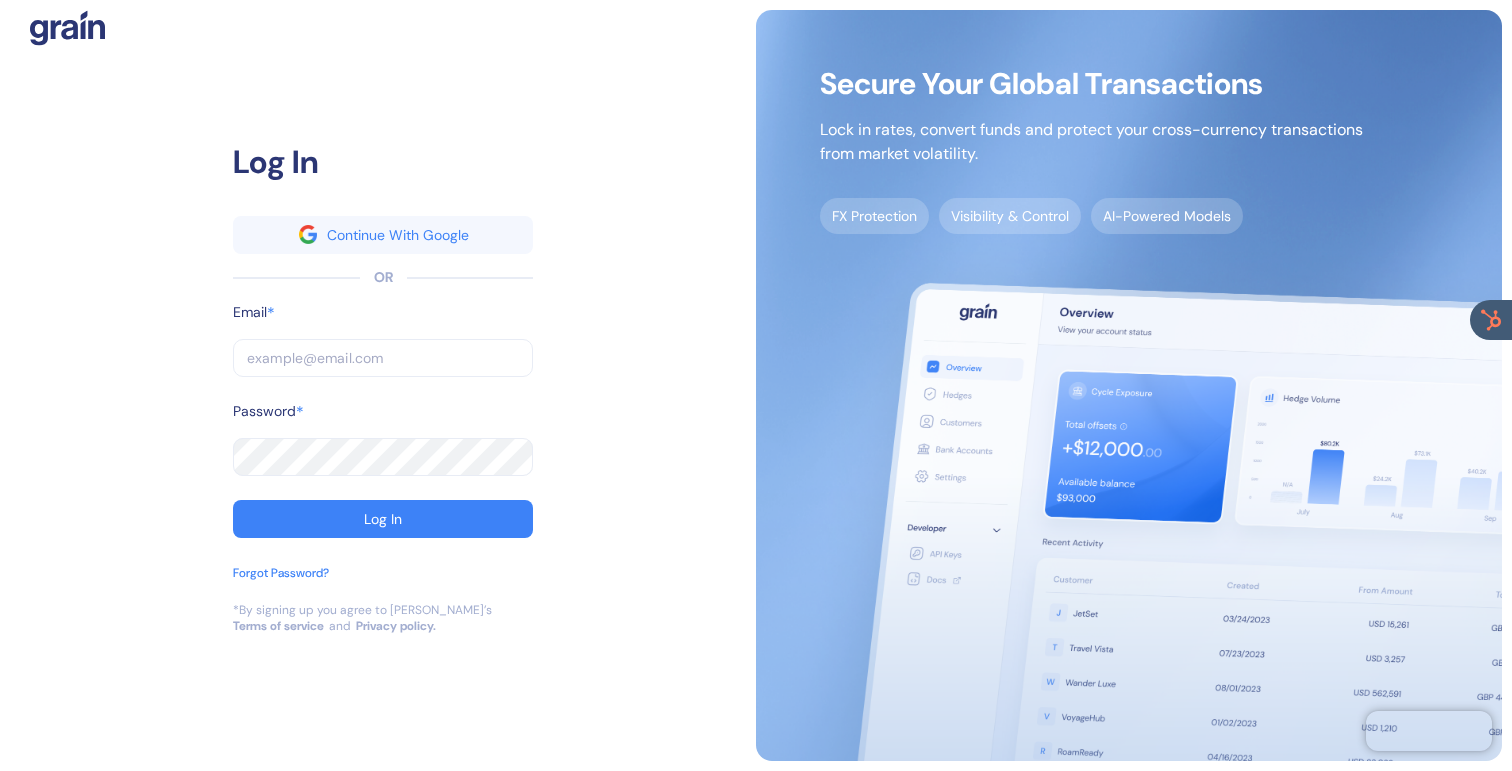 type on "[EMAIL_ADDRESS][DOMAIN_NAME]" 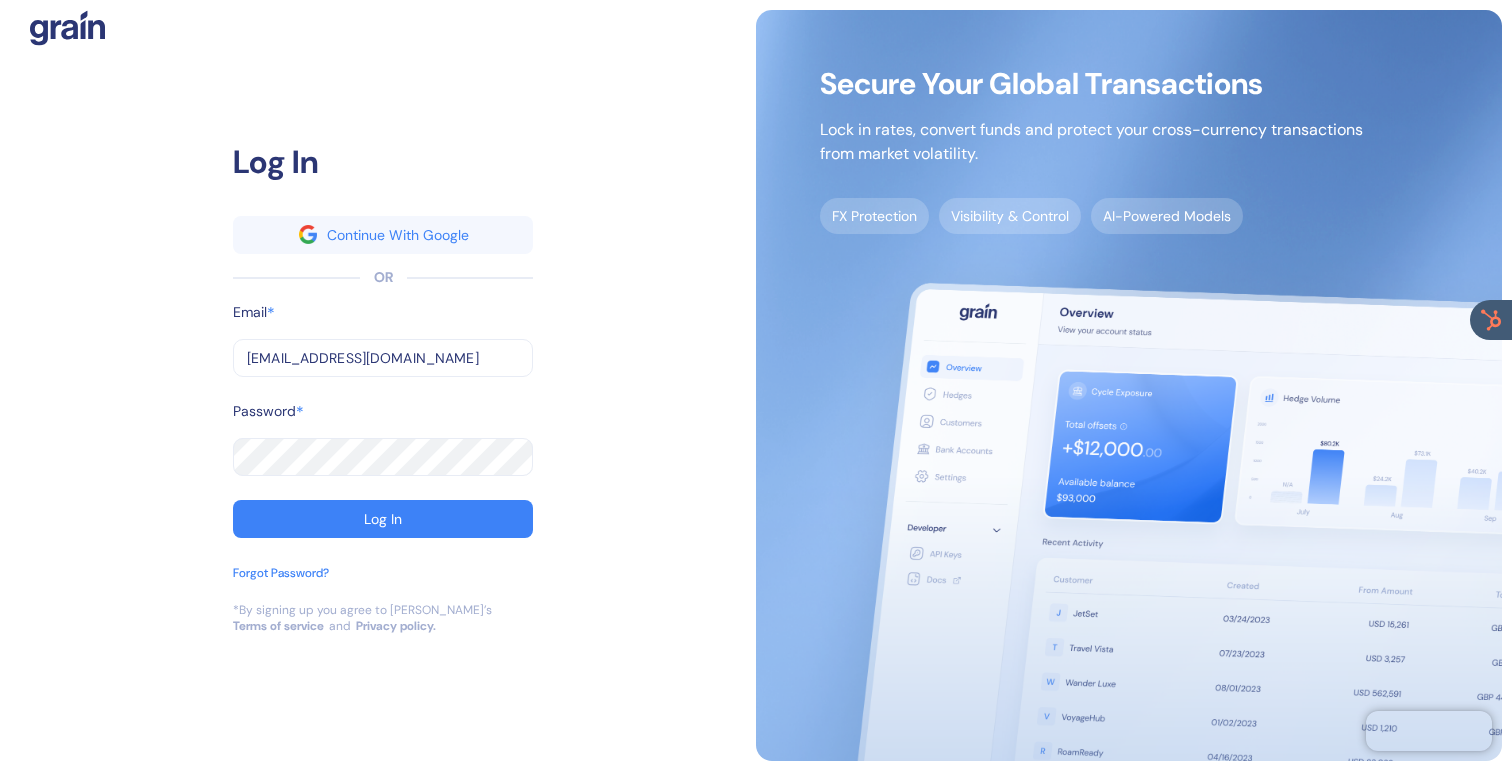 type on "[EMAIL_ADDRESS][DOMAIN_NAME]" 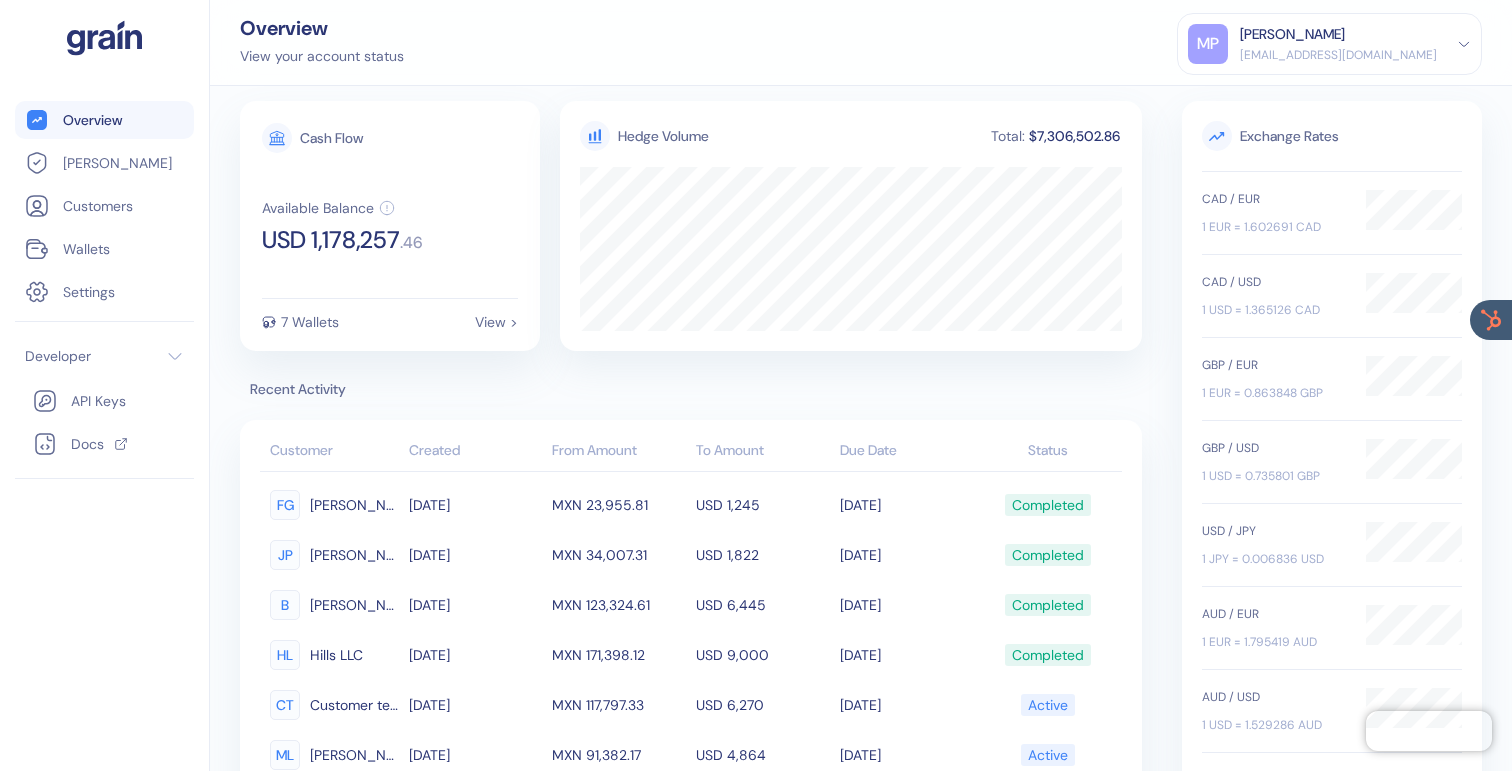 scroll, scrollTop: 11, scrollLeft: 0, axis: vertical 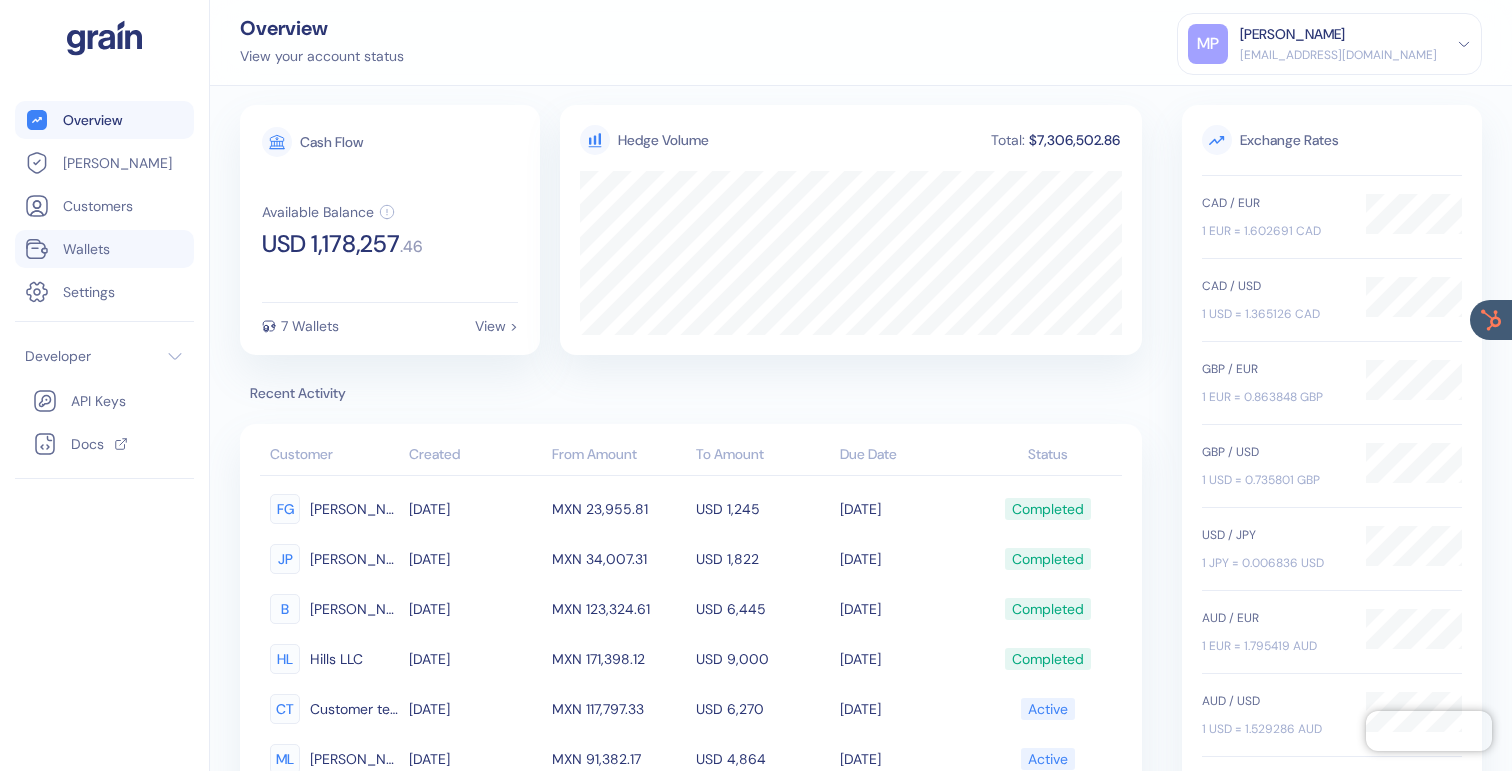 click on "Wallets" at bounding box center (86, 249) 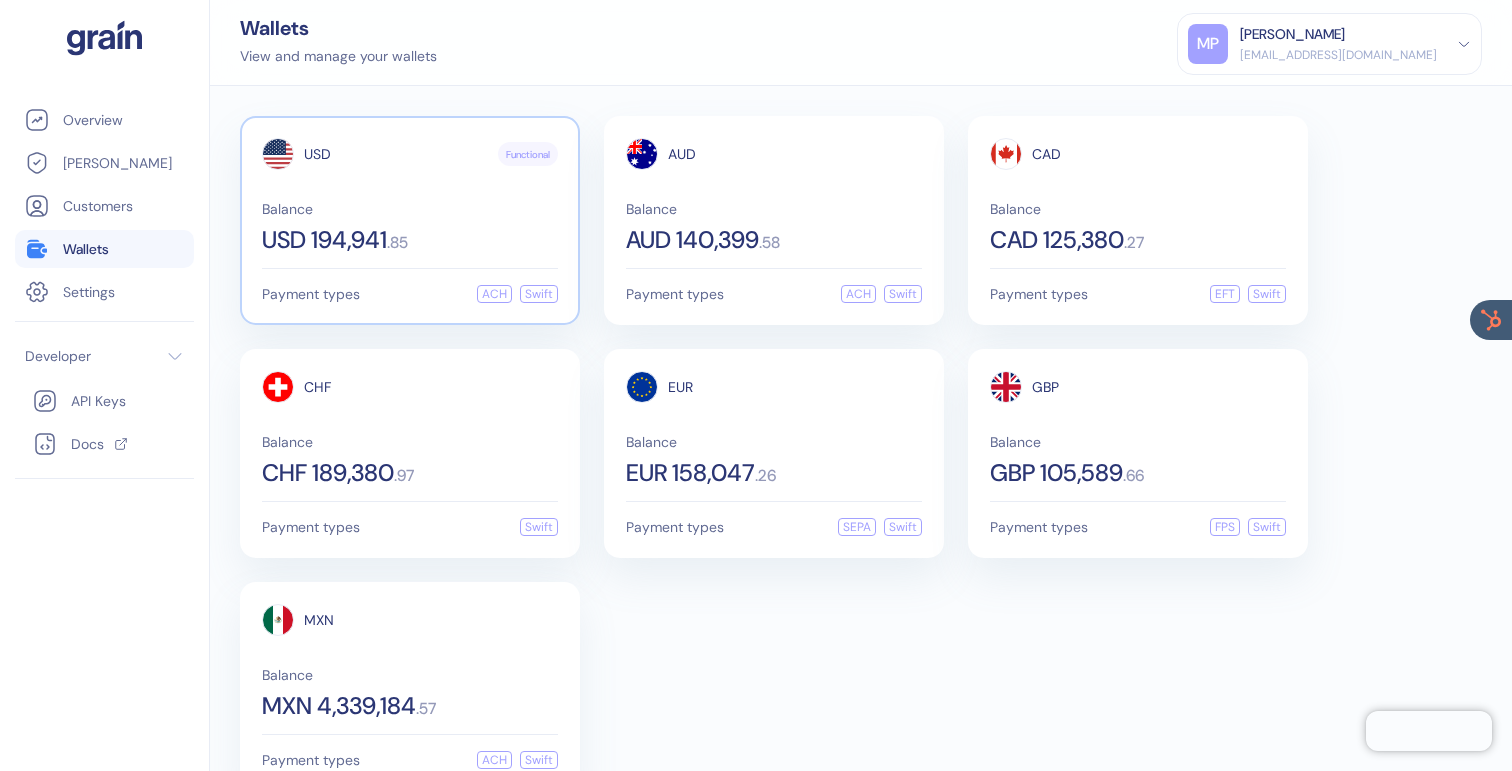 click on "USD Functional Balance USD 194,941 . 85" at bounding box center (410, 195) 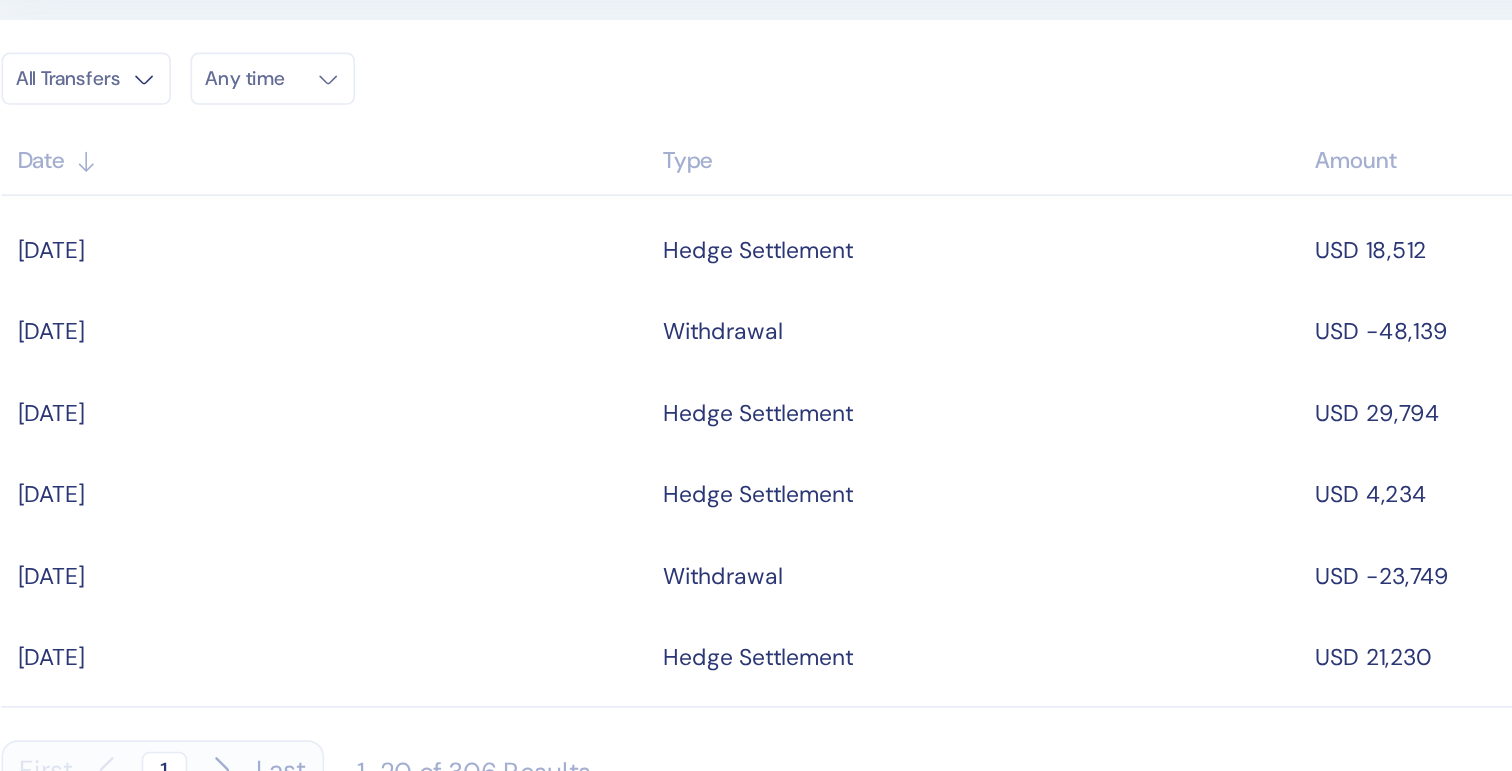 scroll, scrollTop: 1, scrollLeft: 0, axis: vertical 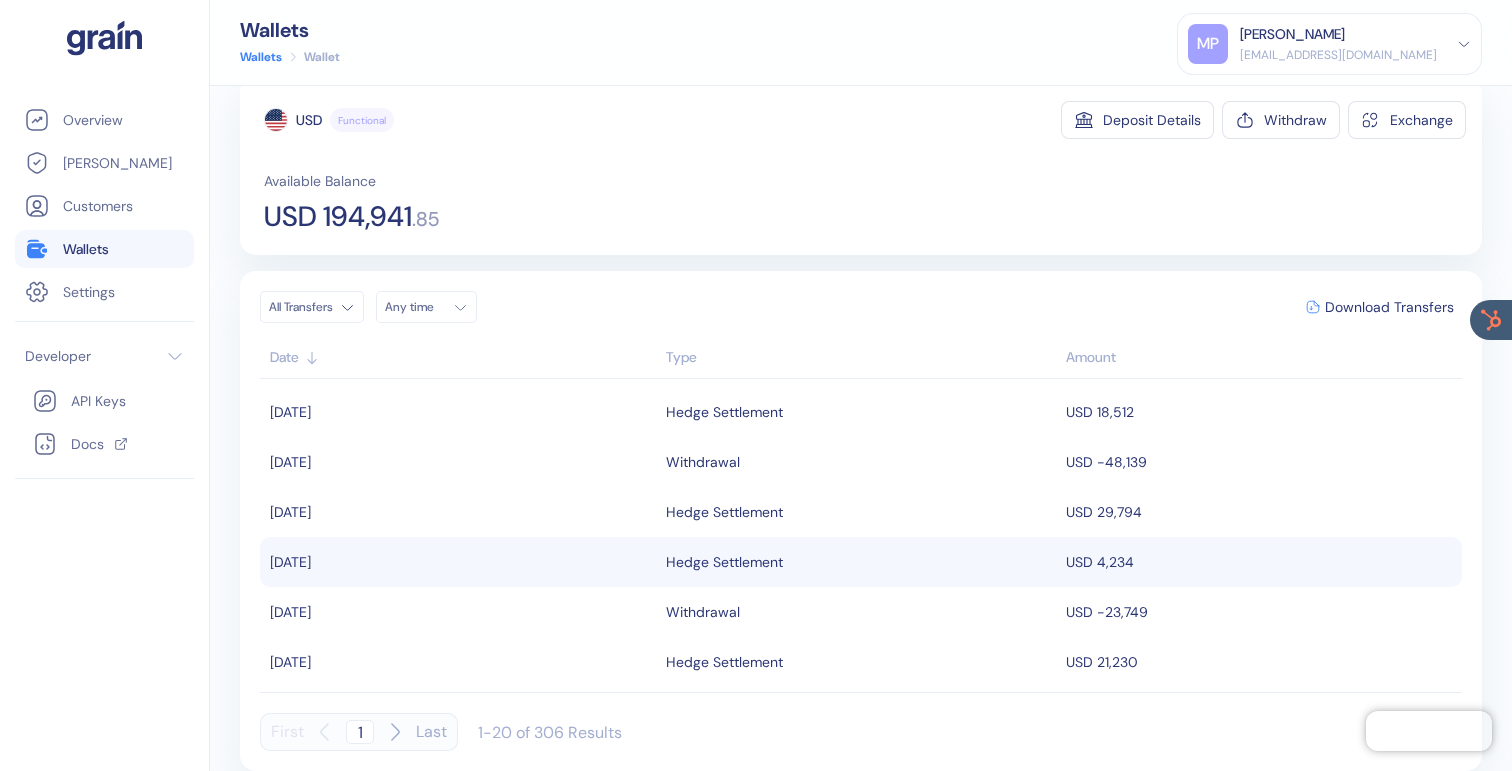 click on "Wallets" at bounding box center [86, 249] 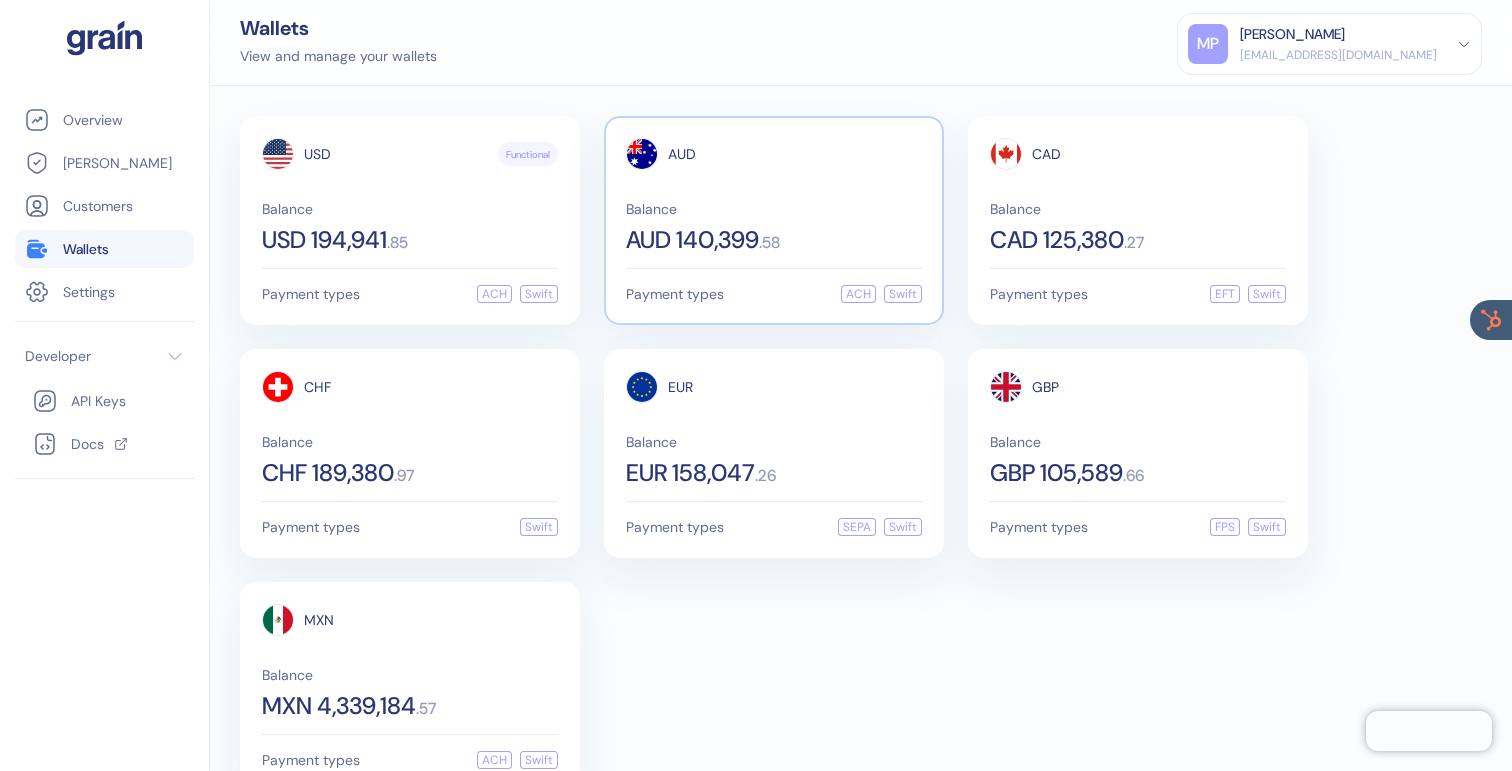 click on "AUD Balance AUD 140,399 . 58" at bounding box center [774, 195] 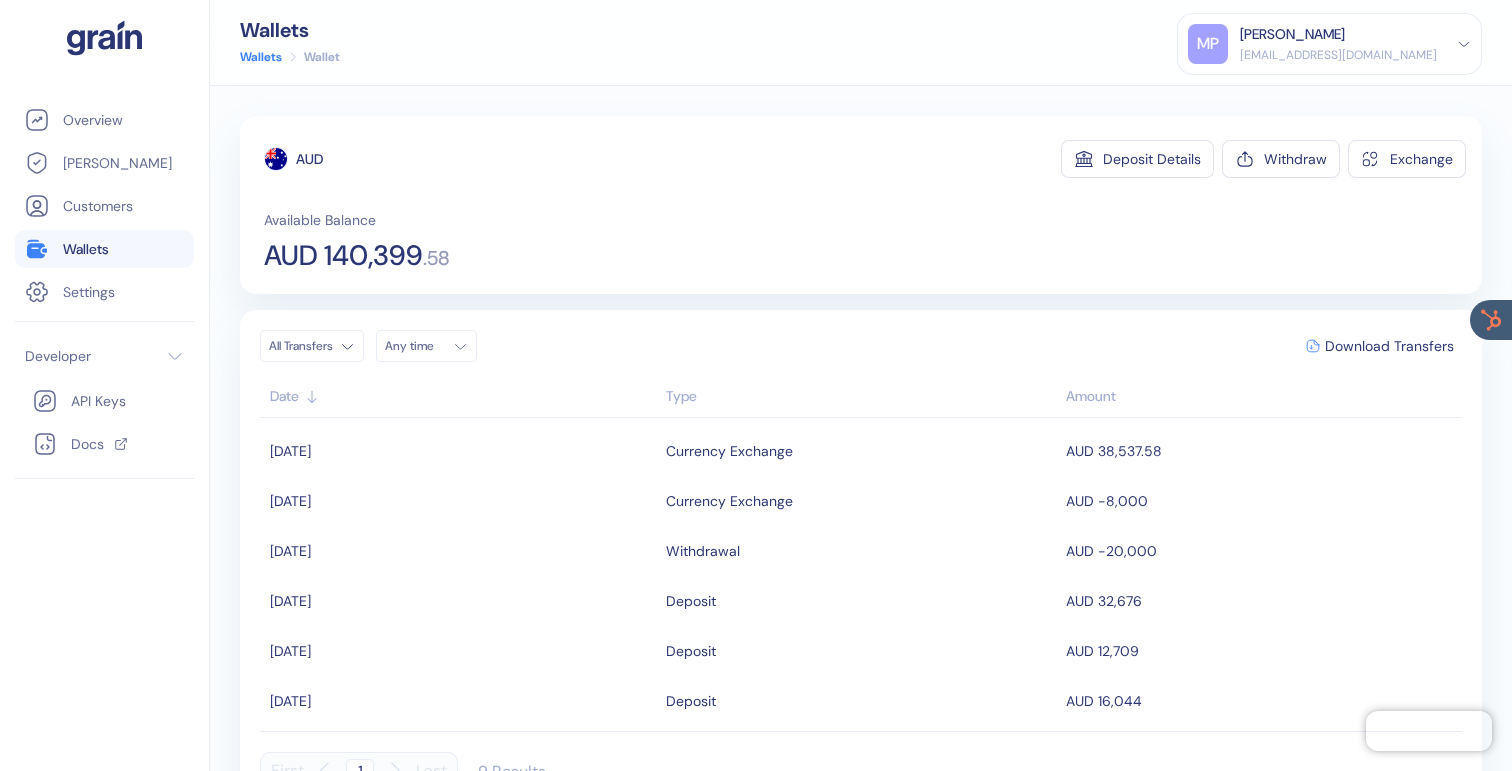 scroll, scrollTop: 39, scrollLeft: 0, axis: vertical 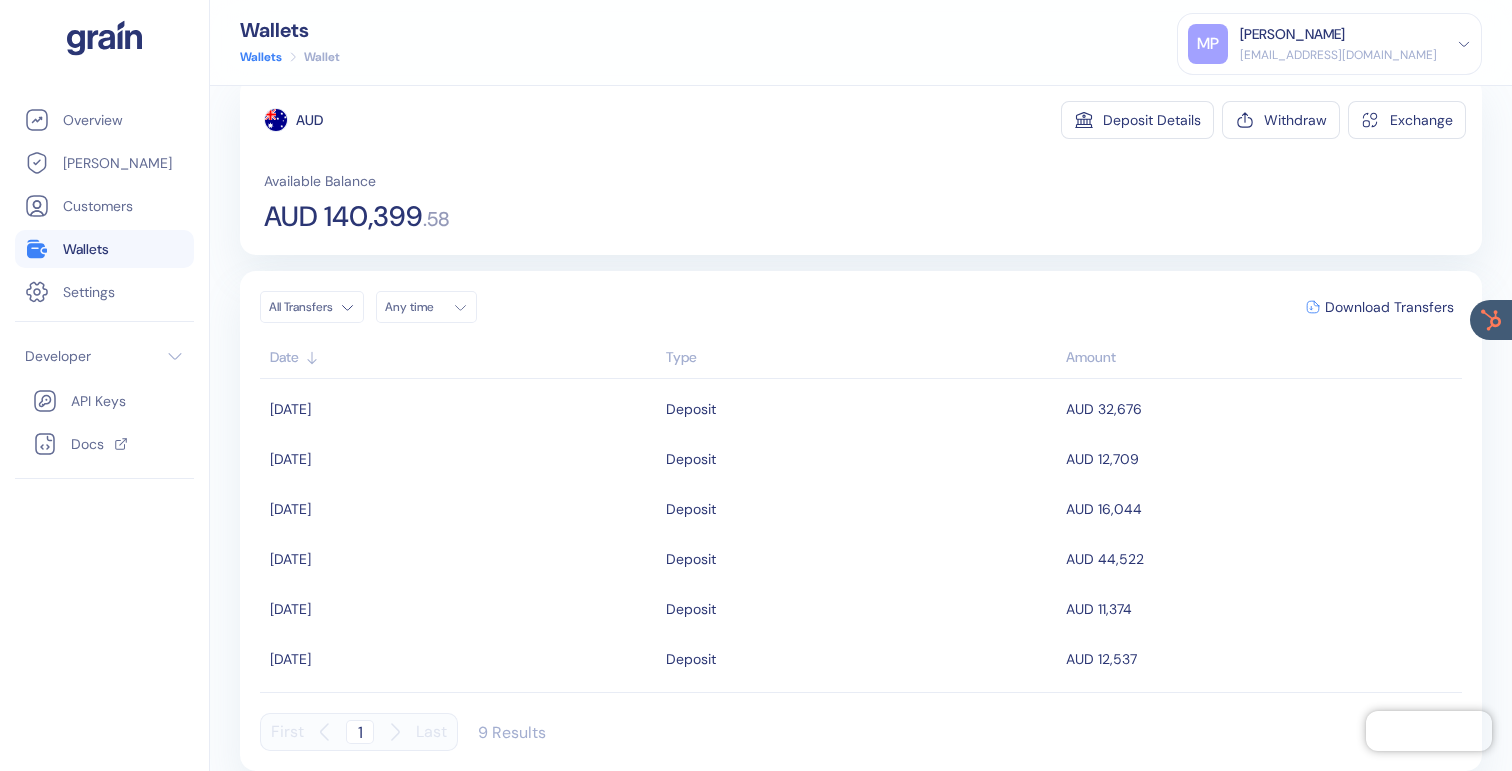 click on "Wallets" at bounding box center (104, 249) 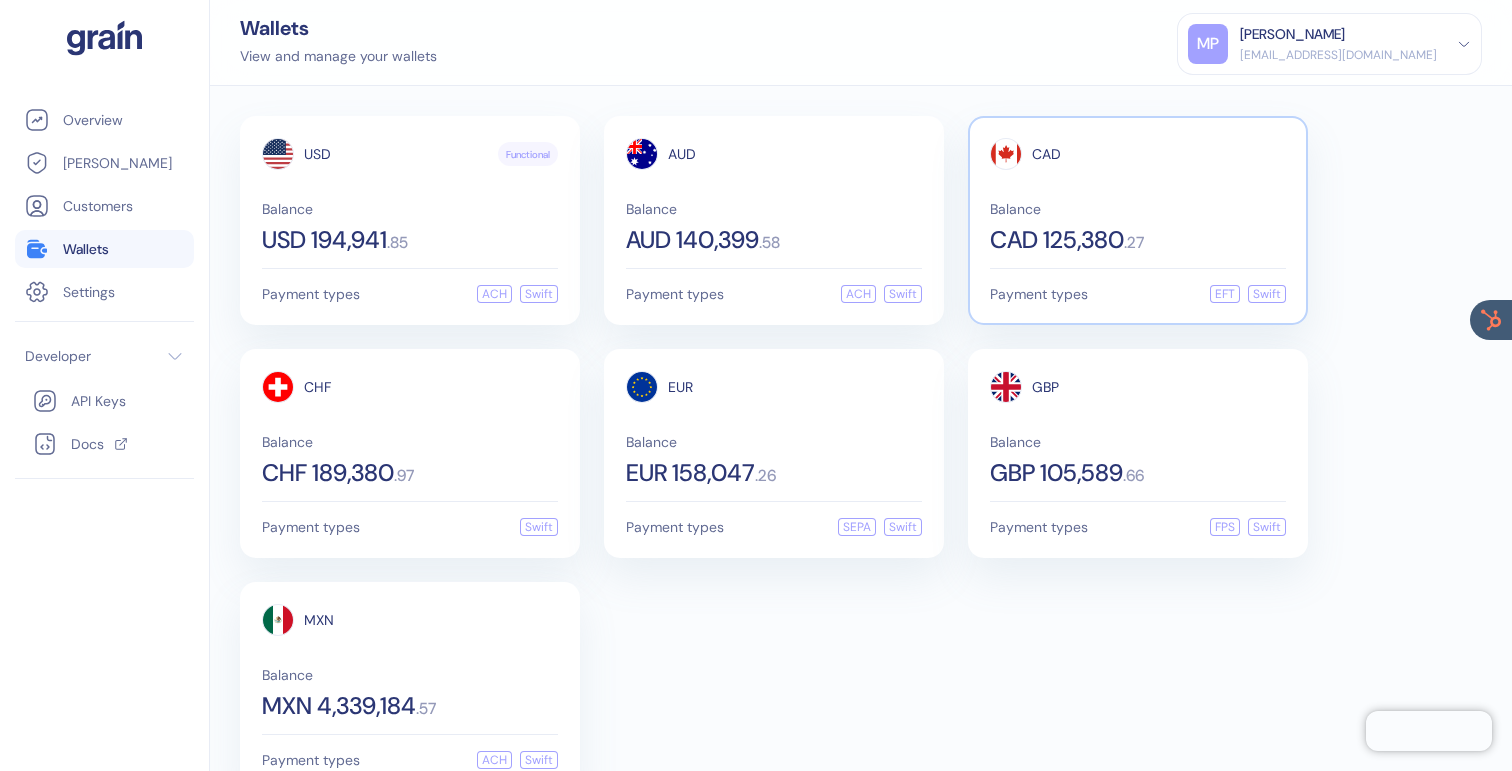 click on "Balance CAD 125,380 . 27" at bounding box center (1138, 227) 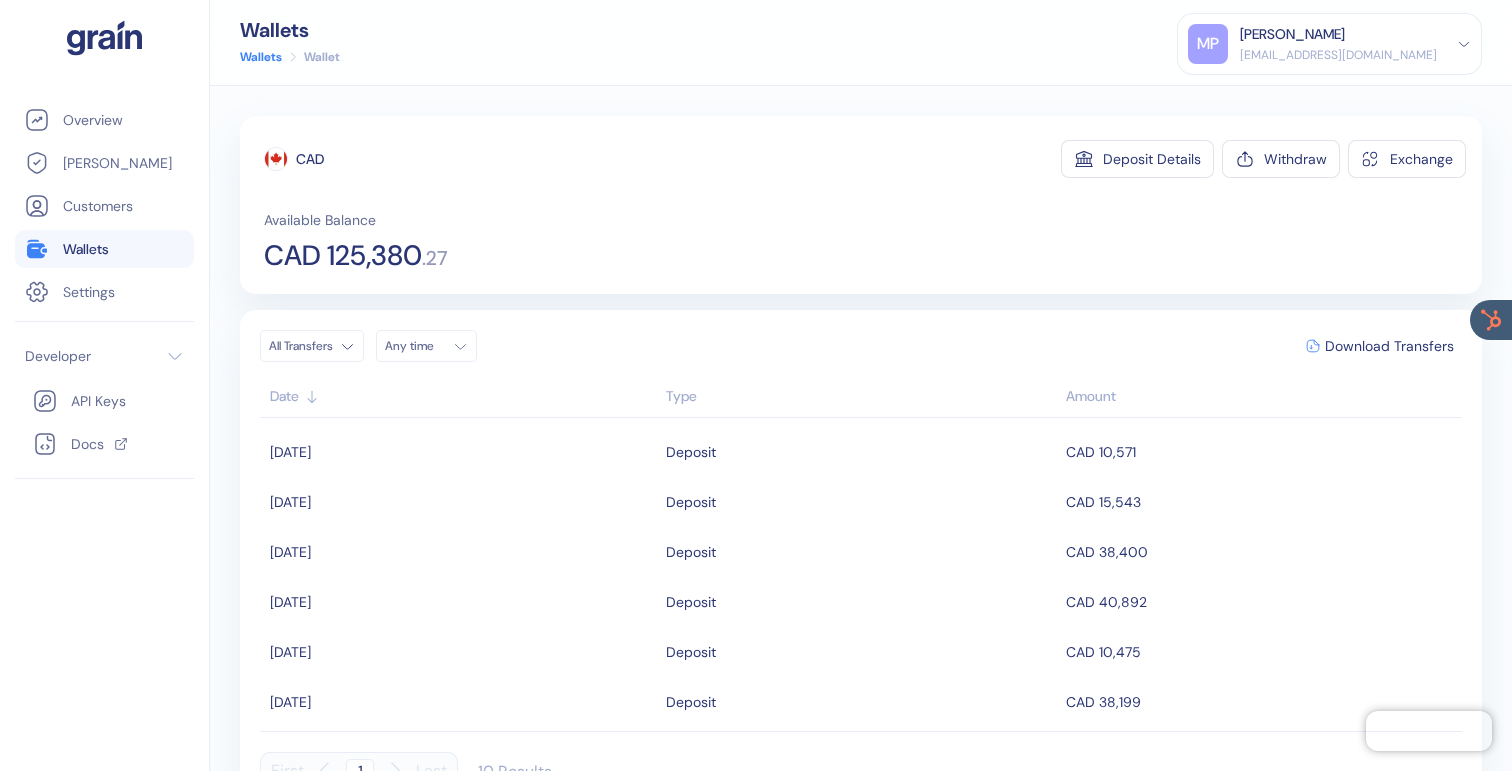 scroll, scrollTop: 203, scrollLeft: 0, axis: vertical 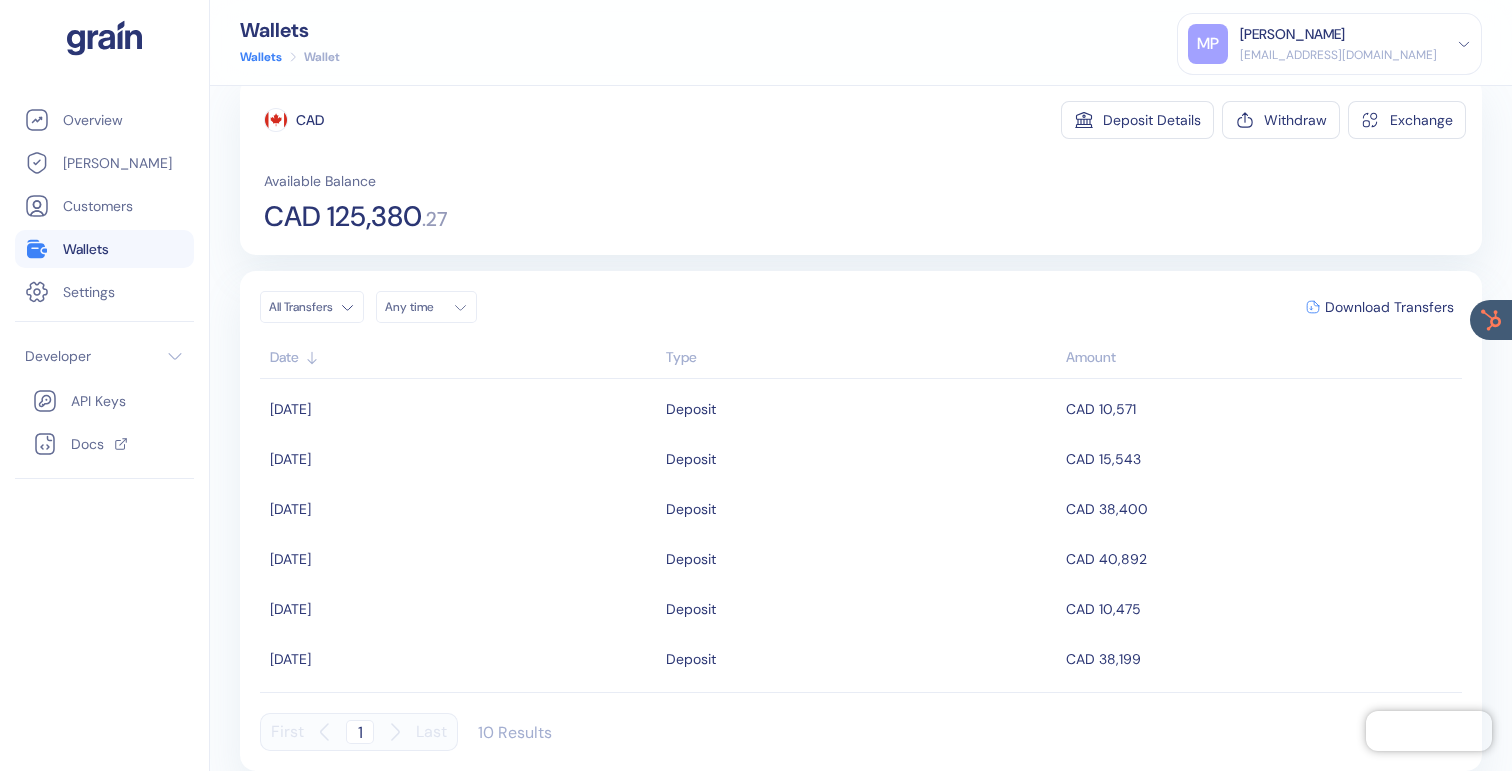 click on "Wallets" at bounding box center (104, 249) 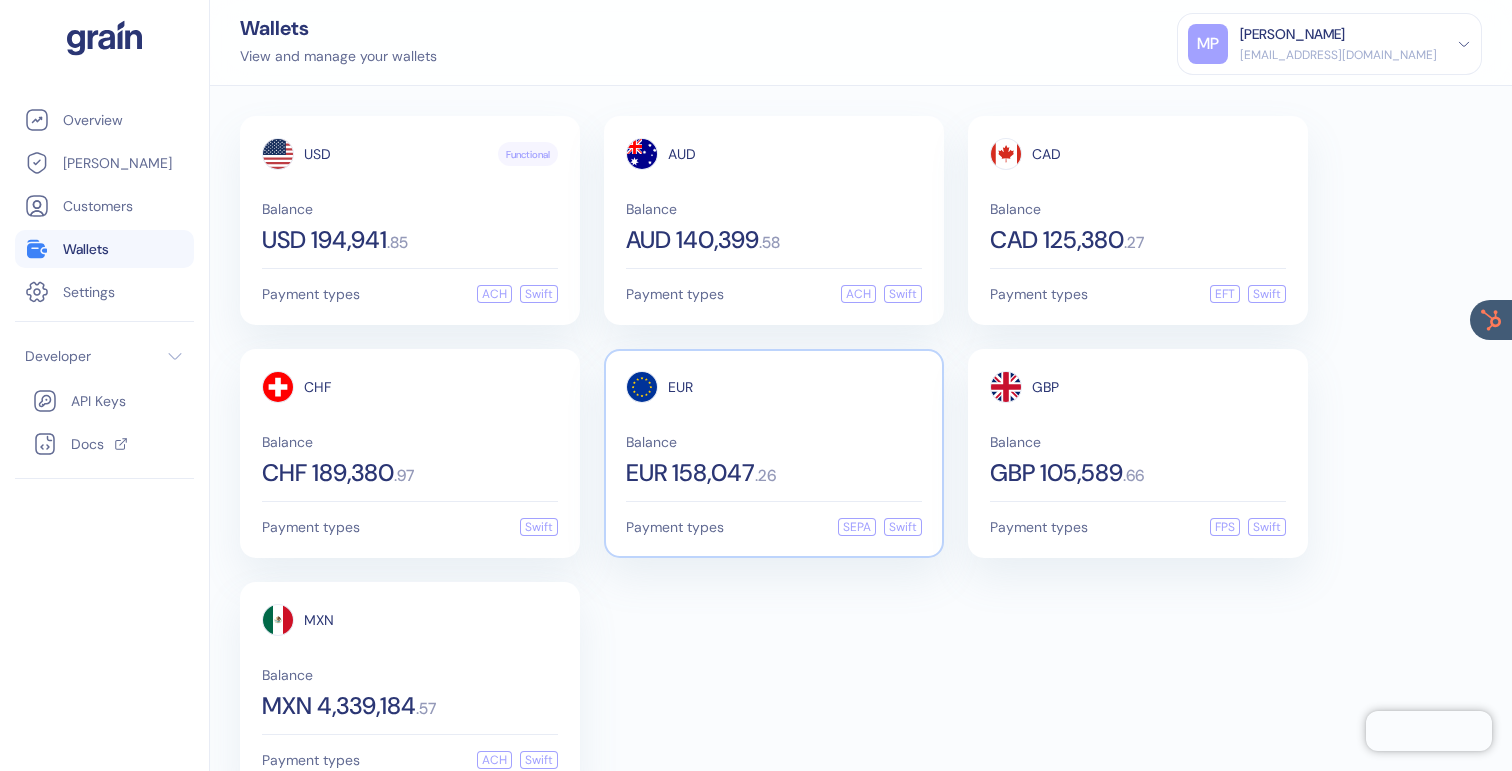 click on "EUR Balance EUR 158,047 . 26" at bounding box center (774, 428) 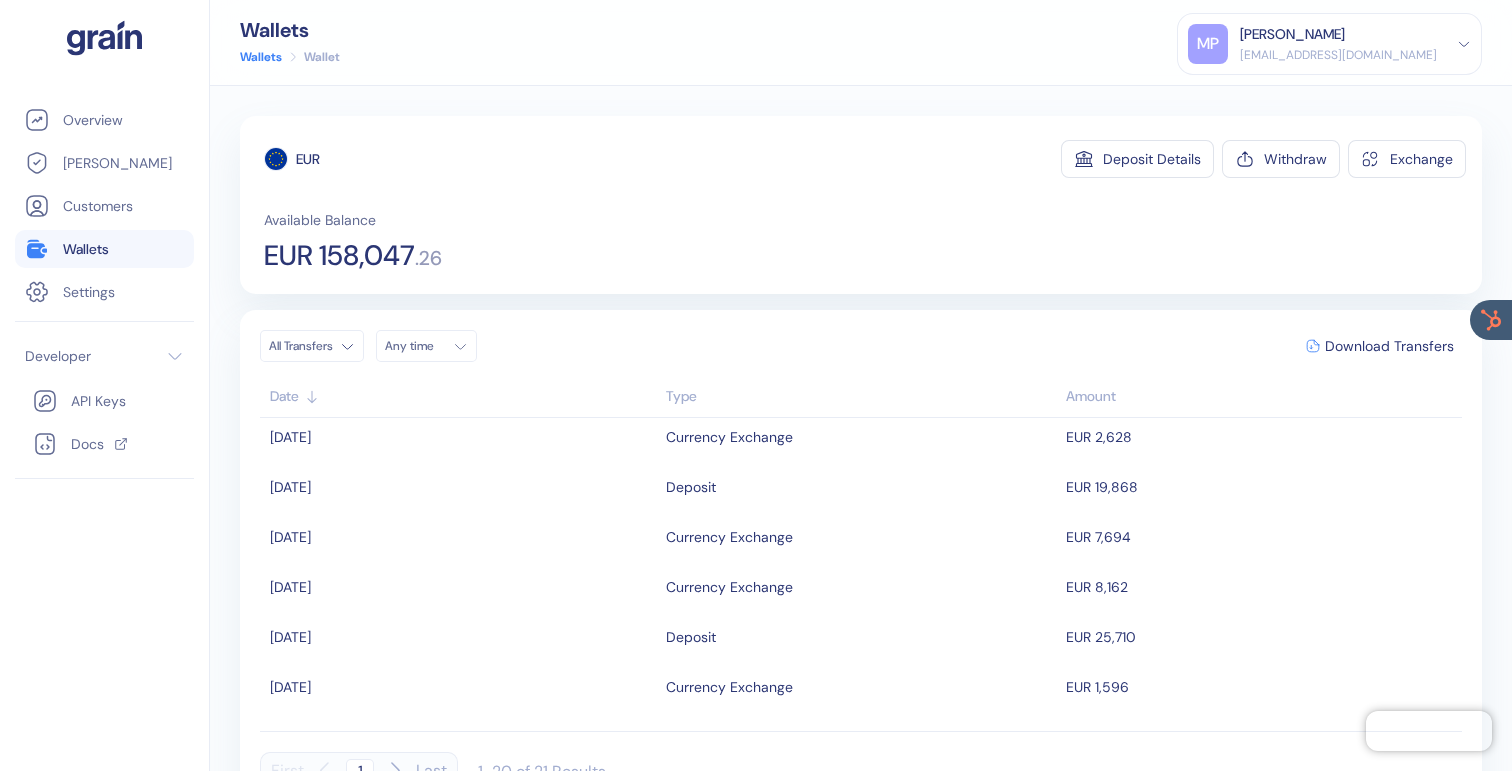 scroll, scrollTop: 703, scrollLeft: 0, axis: vertical 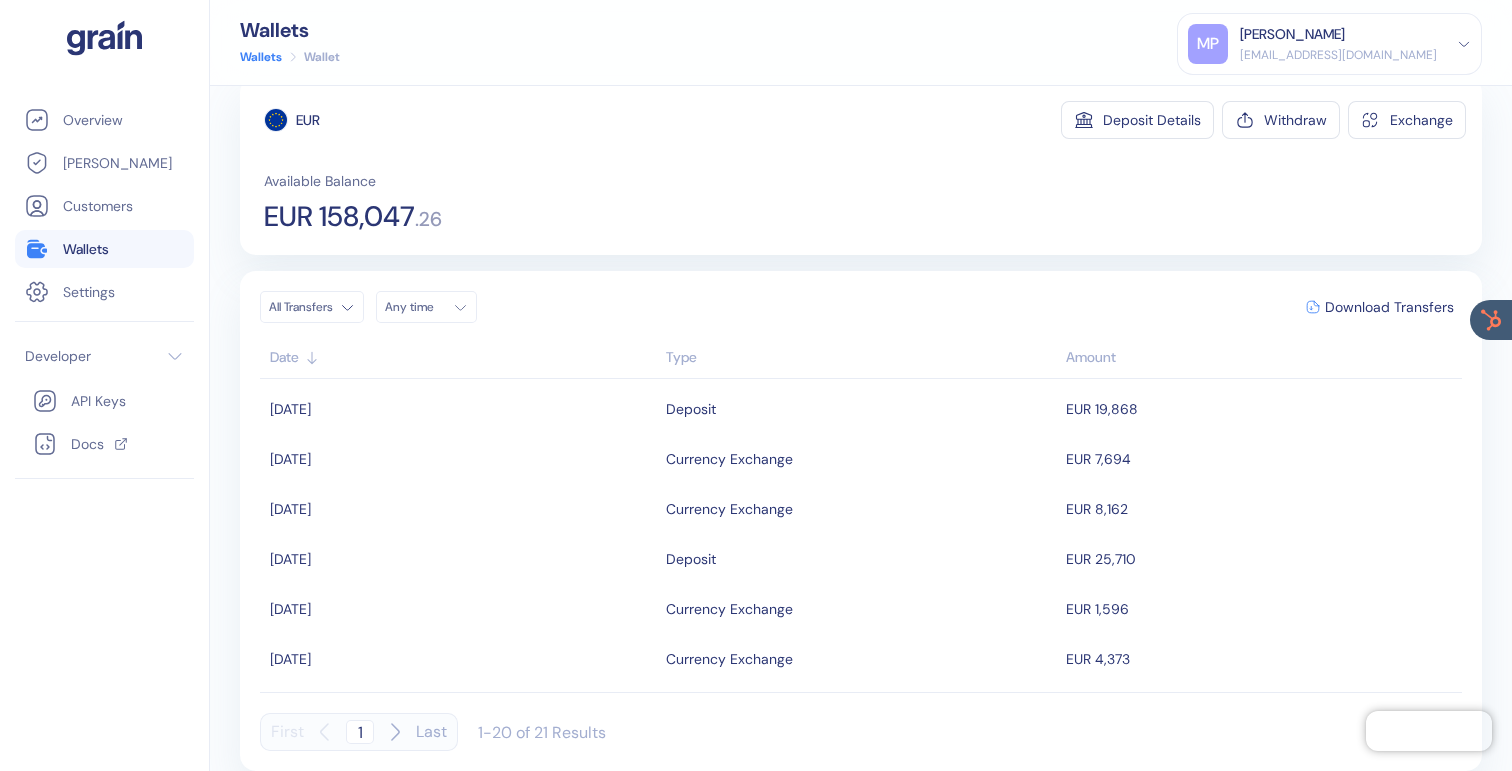 click on "Wallets" at bounding box center [86, 249] 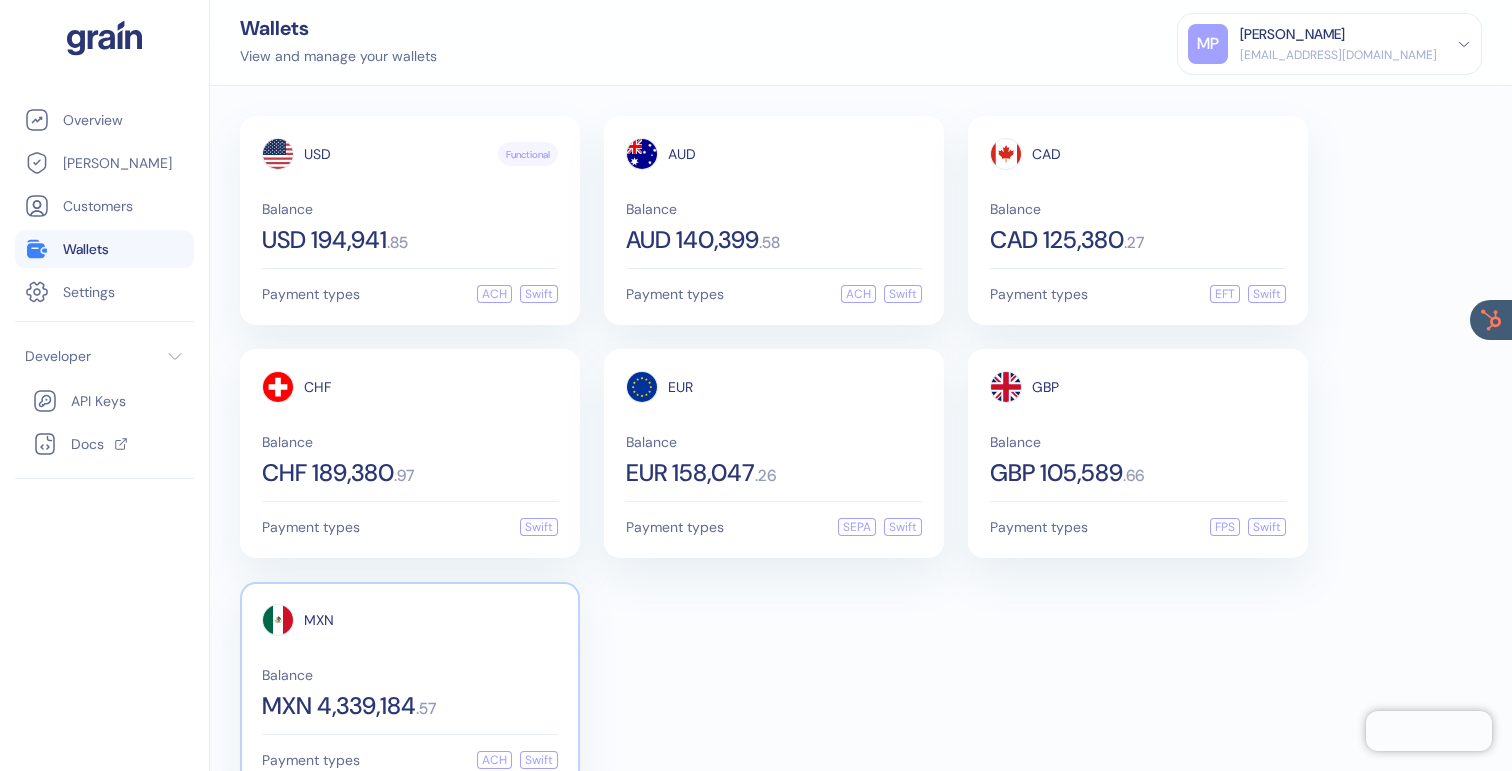 click on "MXN Balance MXN 4,339,184 . 57" at bounding box center (410, 661) 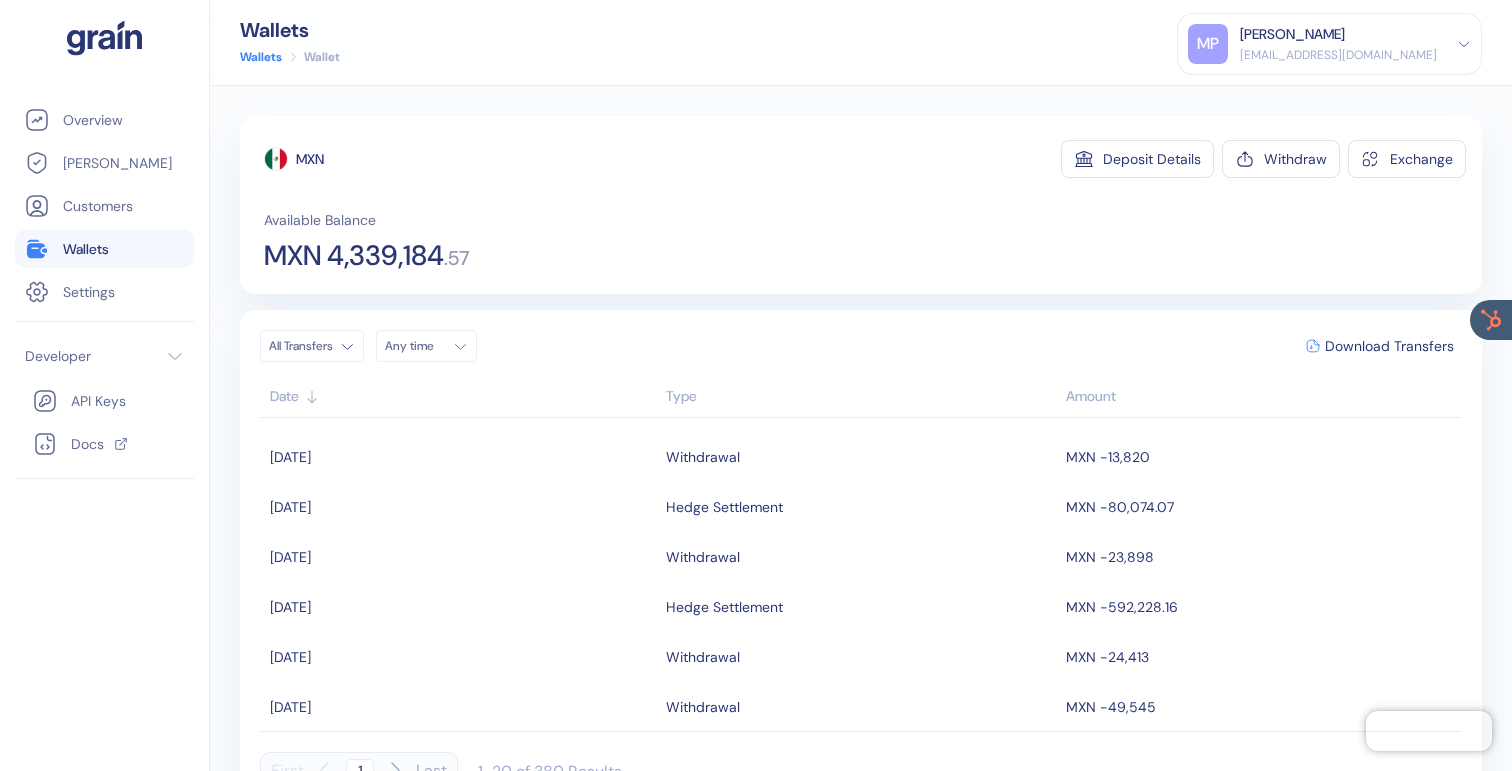 scroll, scrollTop: 703, scrollLeft: 0, axis: vertical 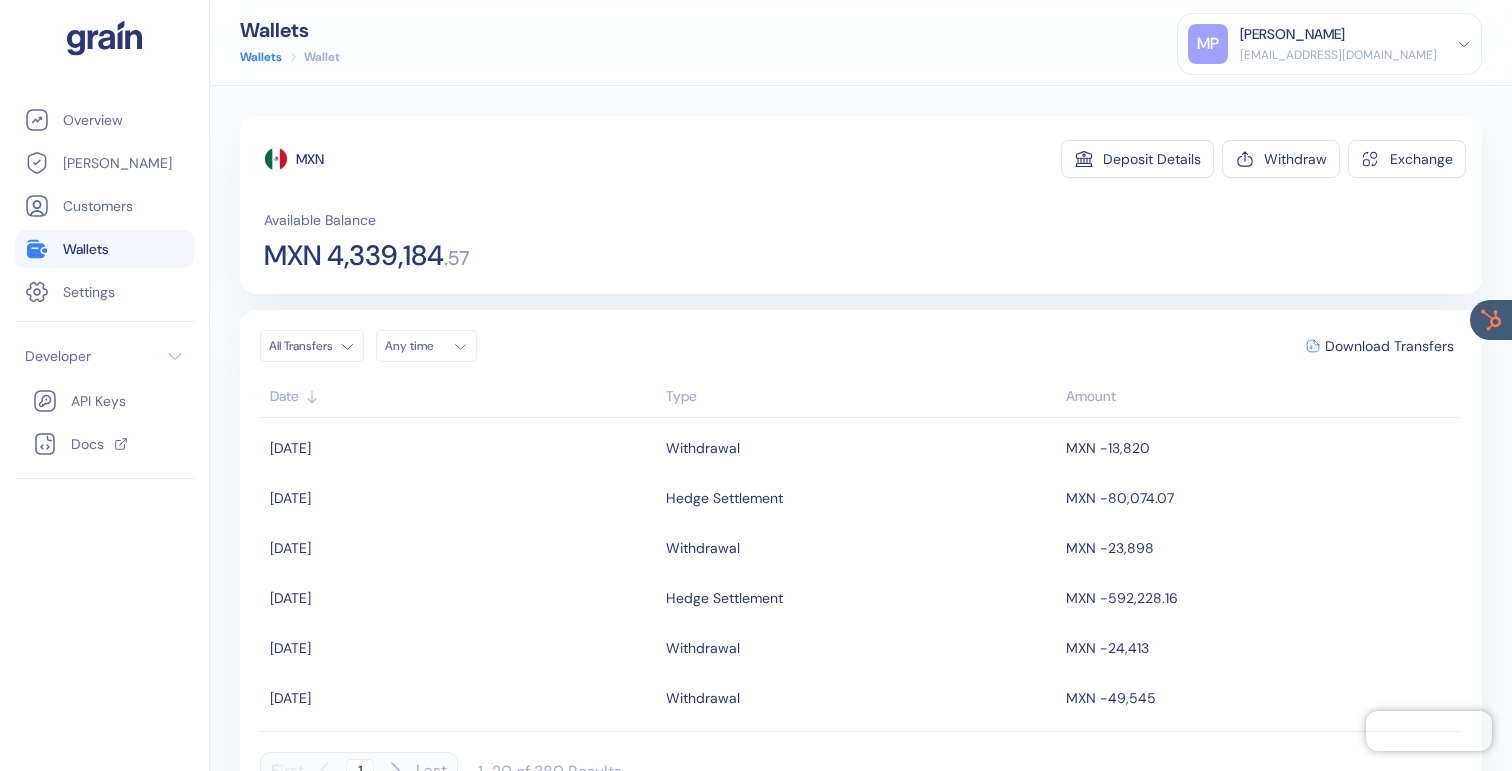 click on "Wallets" at bounding box center (104, 249) 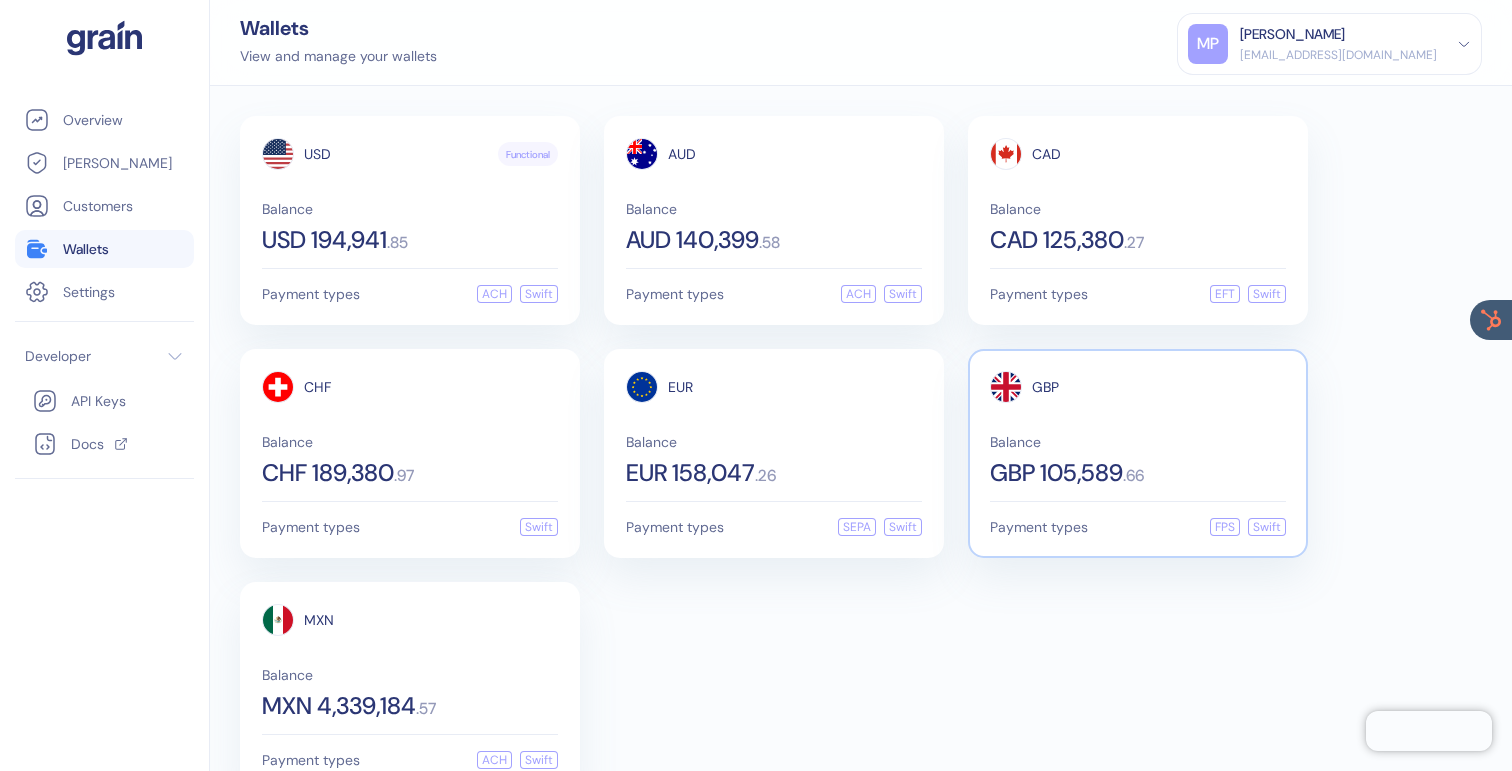 click on "Balance" at bounding box center (1138, 442) 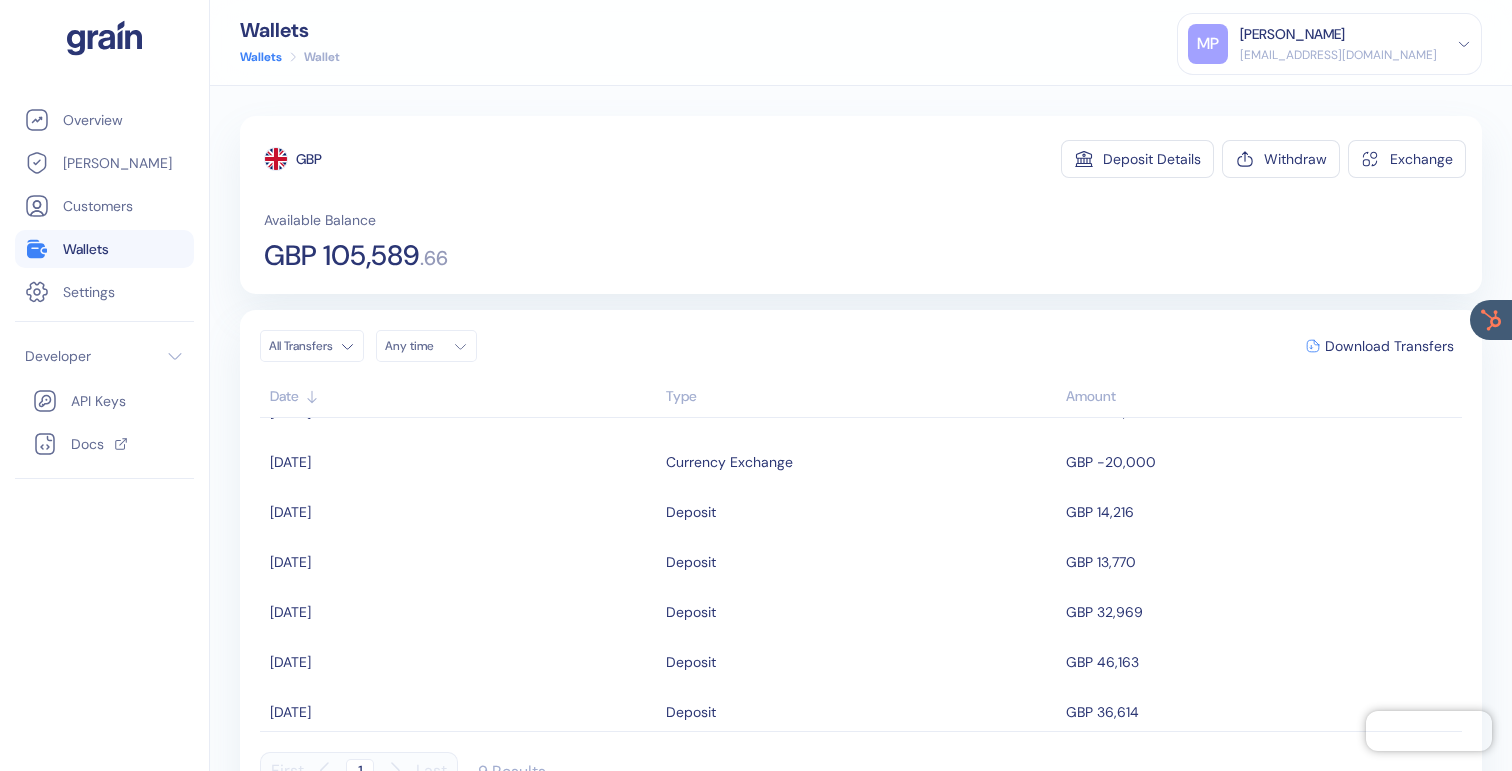 scroll, scrollTop: 153, scrollLeft: 0, axis: vertical 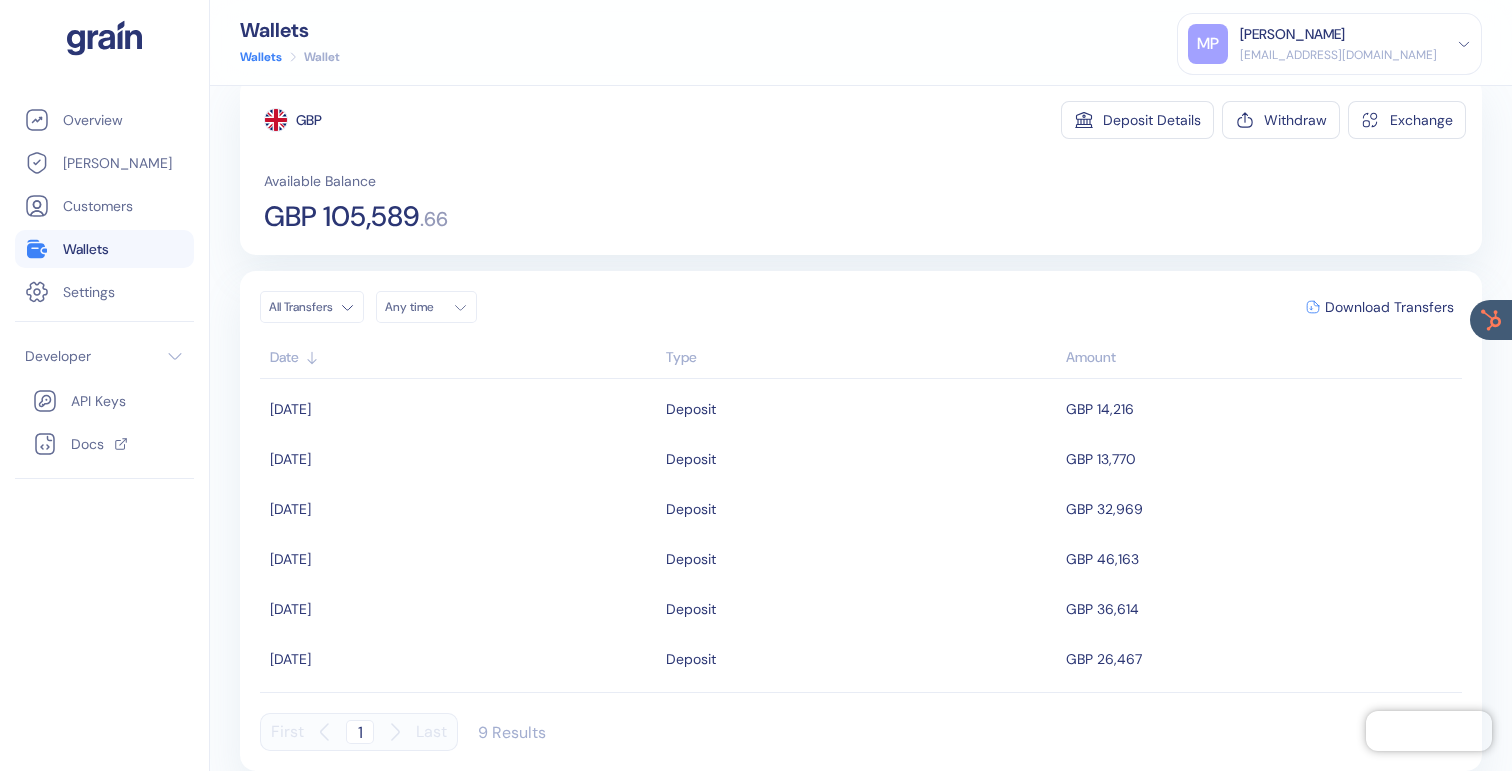 click on "Pingdom Check: App Online Overview [PERSON_NAME] Customers Wallets Settings Developer API Keys Docs Wallets Wallets Wallet MP [PERSON_NAME] [PERSON_NAME][EMAIL_ADDRESS][DOMAIN_NAME] Sign Out GBP Deposit Details Withdraw Exchange Available Balance GBP 105,589 . 66 All Transfers Any time Download Transfers Date Type Amount [DATE] Currency Exchange GBP 390.66 [DATE] Withdrawal GBP -45,000 [DATE] Currency Exchange GBP -20,000 [DATE] Deposit GBP 14,216 [DATE] Deposit GBP 13,770 [DATE] Deposit GBP 32,969 [DATE] Deposit GBP 46,163 [DATE] Deposit GBP 36,614 [DATE] Deposit GBP 26,467 First 1 Last  9 Results" at bounding box center [756, 385] 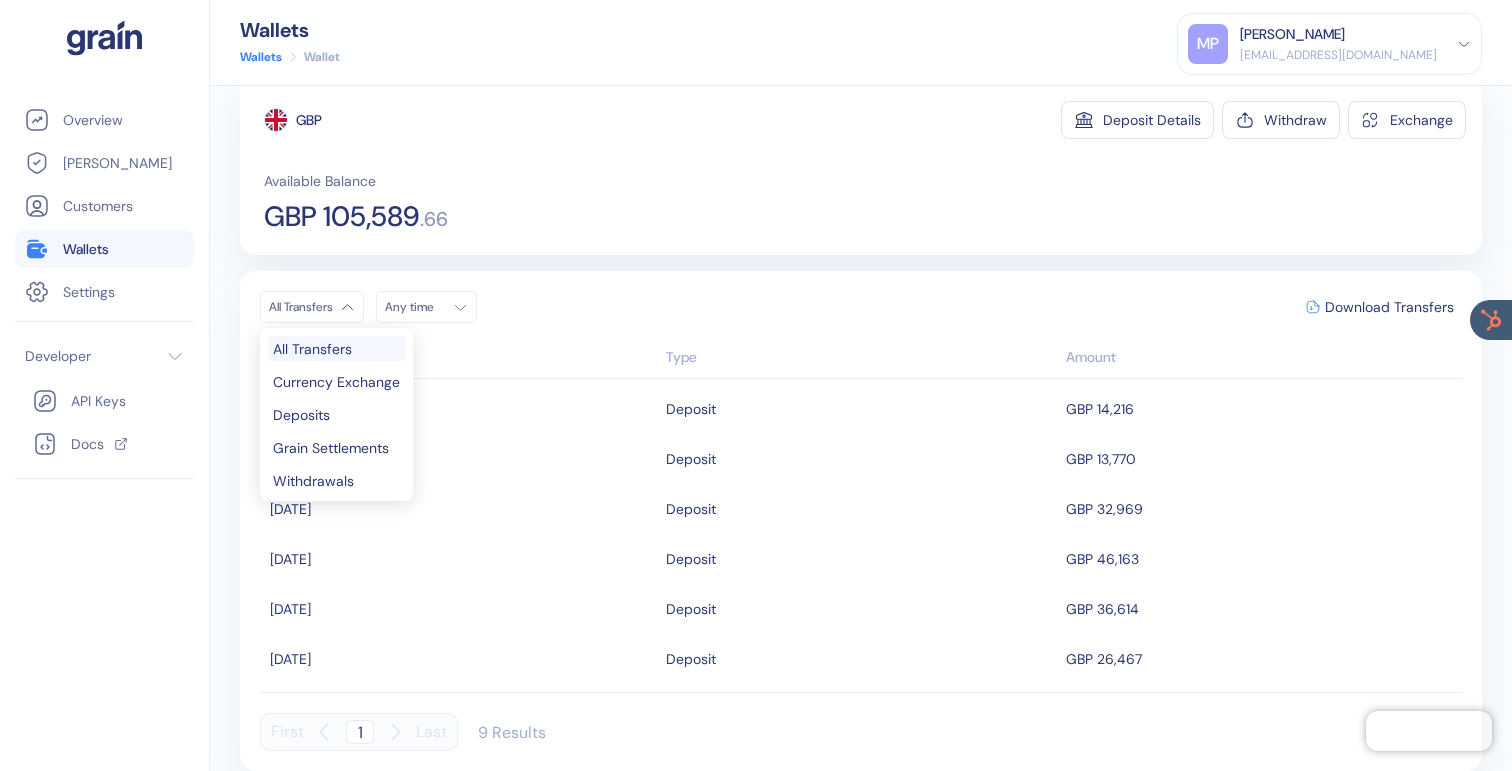 click on "Pingdom Check: App Online Overview [PERSON_NAME] Customers Wallets Settings Developer API Keys Docs Wallets Wallets Wallet MP [PERSON_NAME] [PERSON_NAME][EMAIL_ADDRESS][DOMAIN_NAME] Sign Out GBP Deposit Details Withdraw Exchange Available Balance GBP 105,589 . 66 All Transfers Any time Download Transfers Date Type Amount [DATE] Currency Exchange GBP 390.66 [DATE] Withdrawal GBP -45,000 [DATE] Currency Exchange GBP -20,000 [DATE] Deposit GBP 14,216 [DATE] Deposit GBP 13,770 [DATE] Deposit GBP 32,969 [DATE] Deposit GBP 46,163 [DATE] Deposit GBP 36,614 [DATE] Deposit GBP 26,467 First 1 Last  9 Results All Transfers Currency Exchange Deposits Grain Settlements Withdrawals" at bounding box center (756, 385) 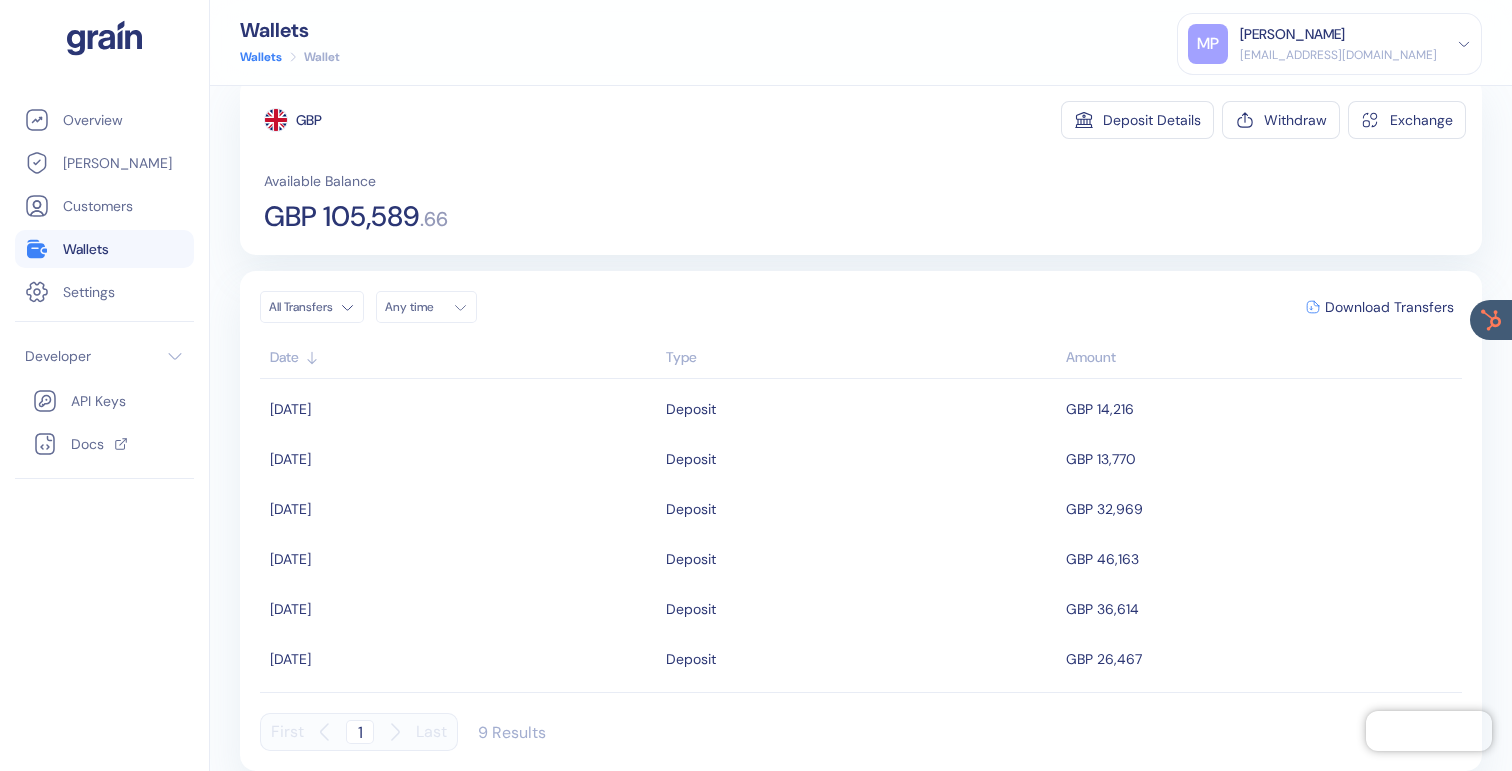 click on "Wallets" at bounding box center (86, 249) 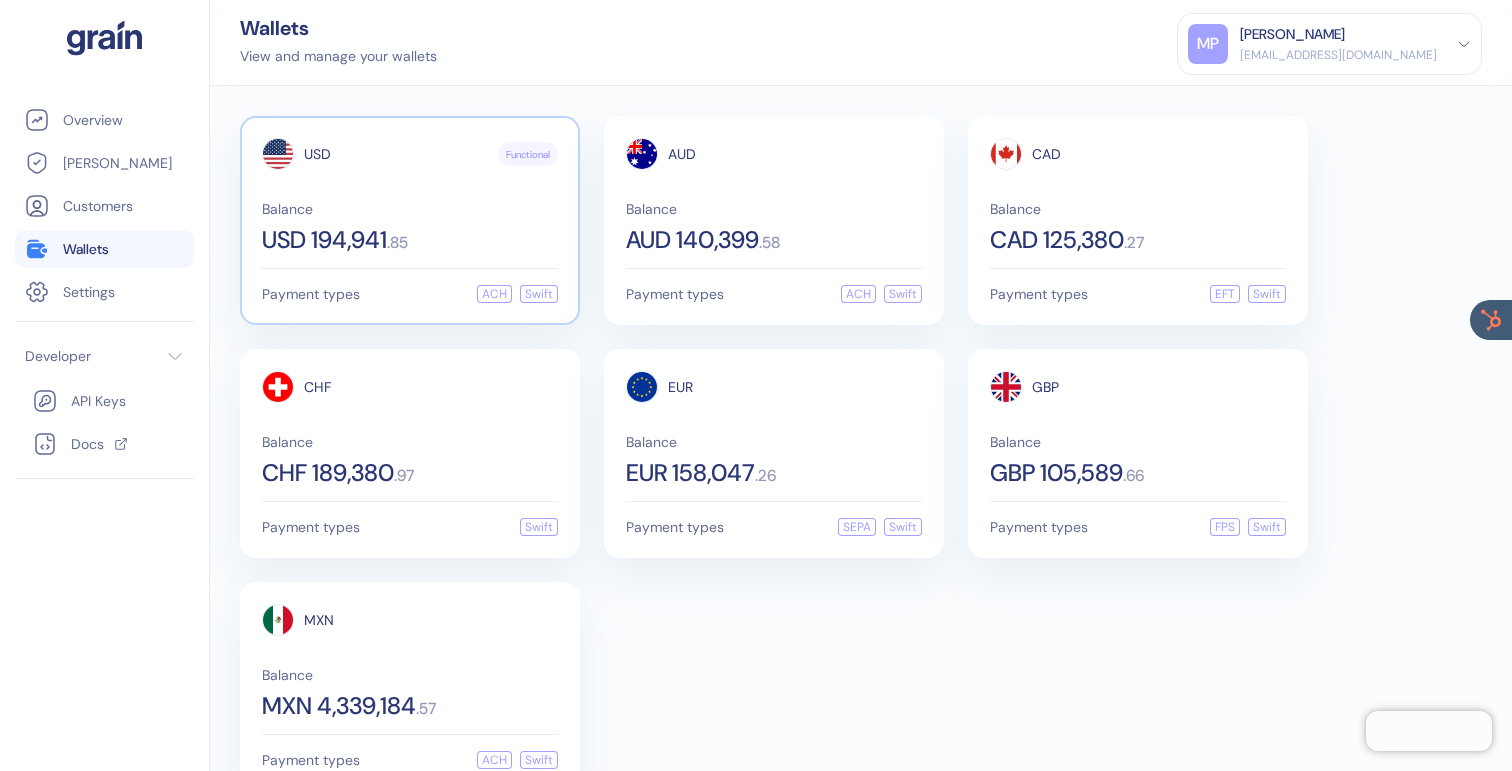 click on "USD Functional Balance USD 194,941 . 85" at bounding box center [410, 195] 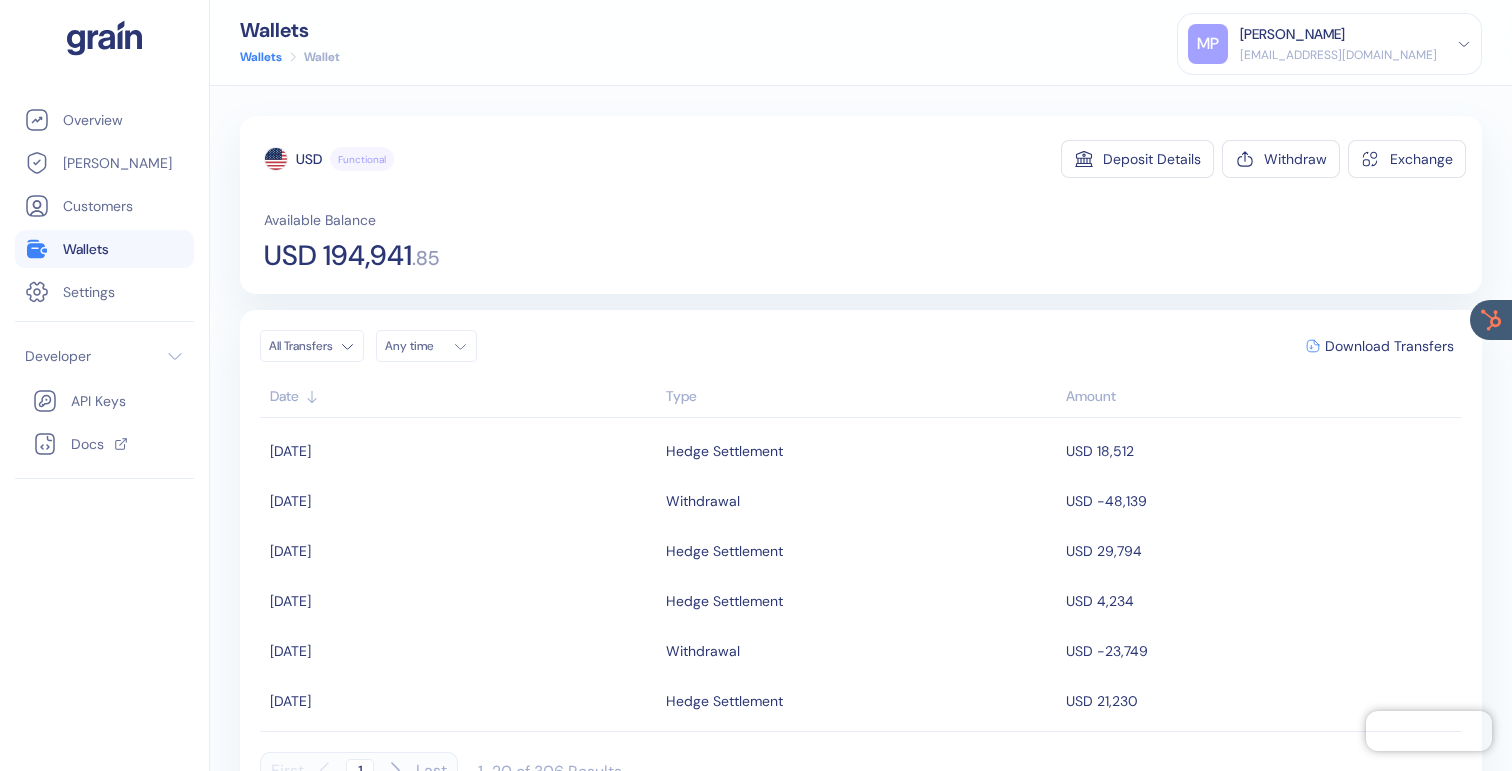 scroll, scrollTop: 39, scrollLeft: 0, axis: vertical 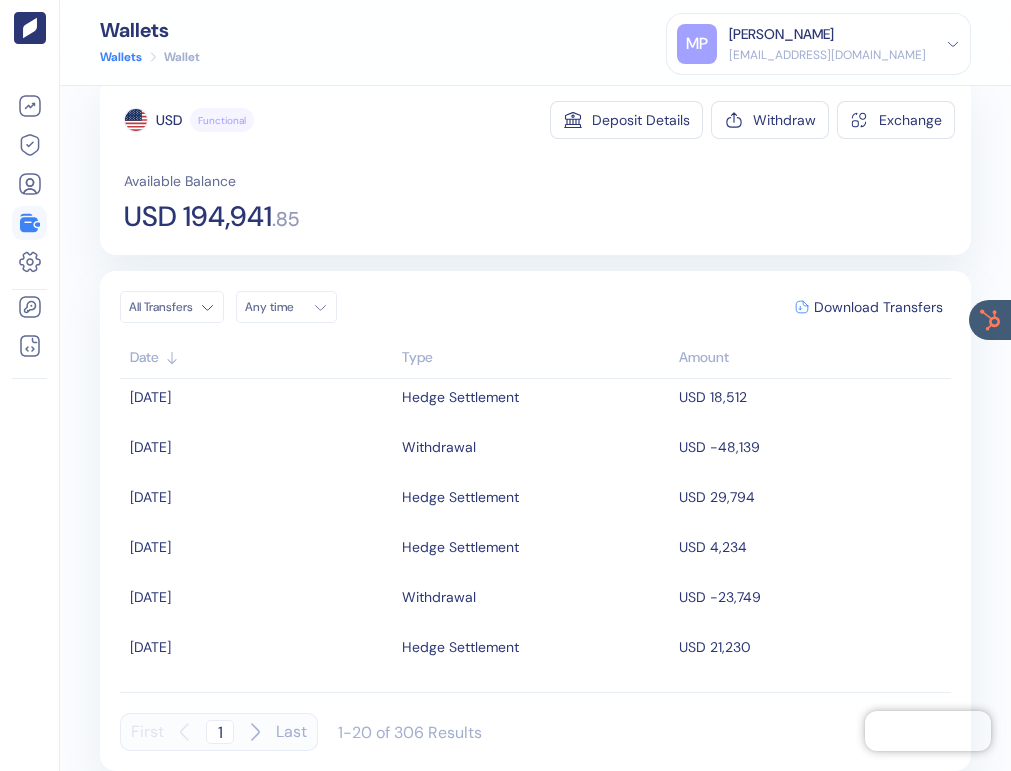 click on "Wallets Wallets Wallet MP [PERSON_NAME] [PERSON_NAME][EMAIL_ADDRESS][DOMAIN_NAME] Sign Out" at bounding box center (535, 43) 